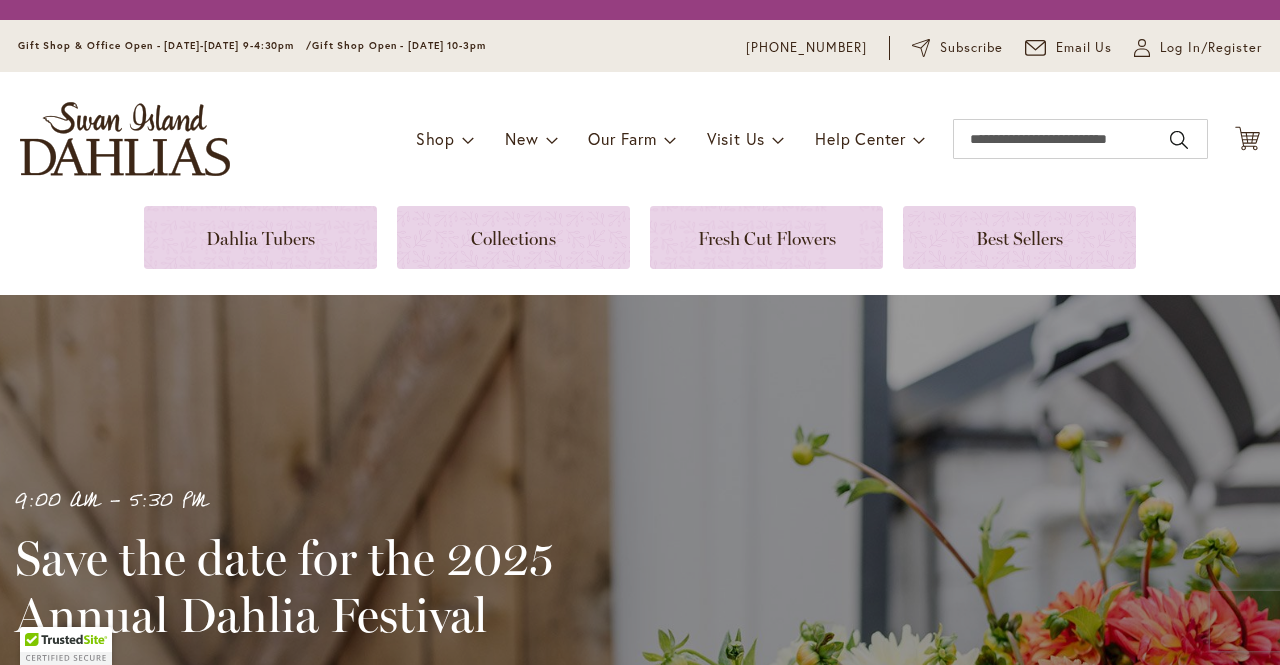 scroll, scrollTop: 0, scrollLeft: 0, axis: both 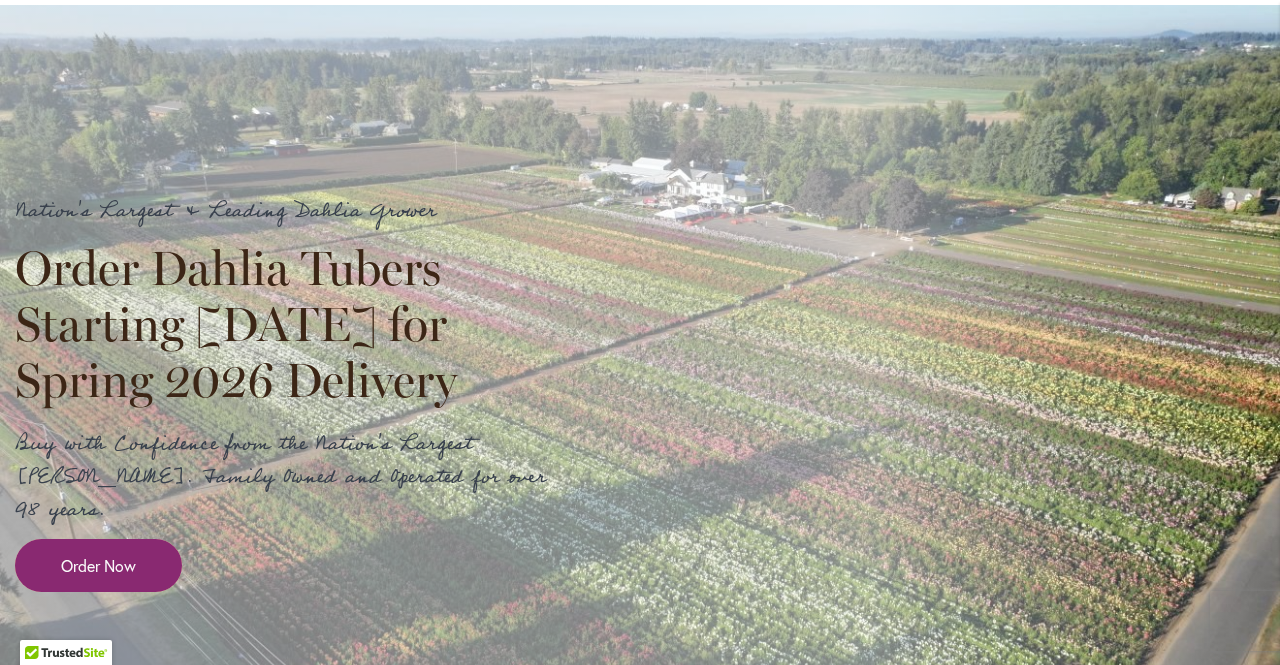 click on "Order Now" at bounding box center [98, 565] 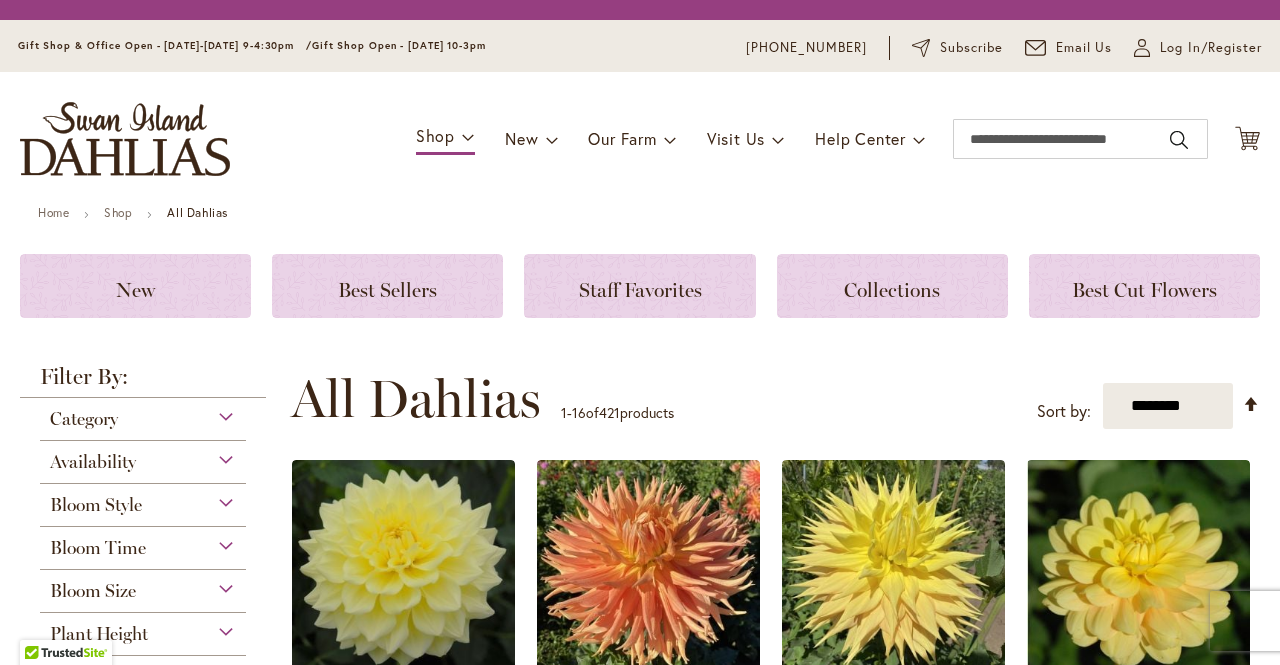 scroll, scrollTop: 0, scrollLeft: 0, axis: both 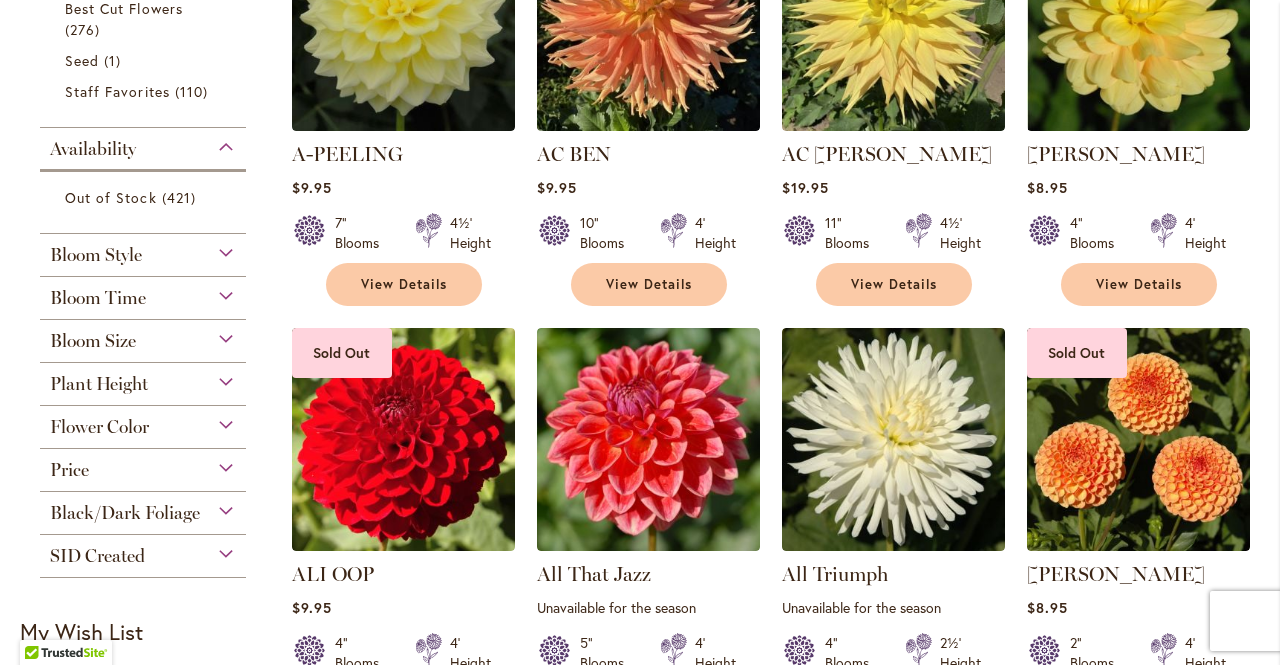 click on "Bloom Size" at bounding box center (143, 336) 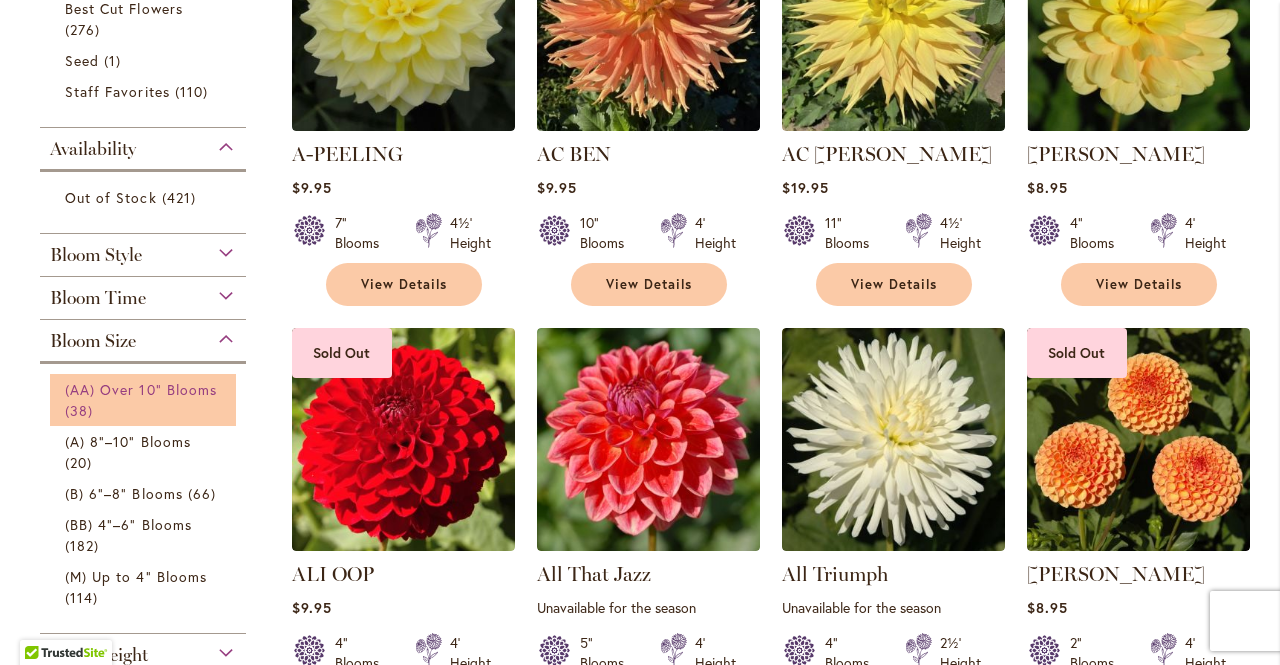 click on "(AA) Over 10" Blooms" at bounding box center [141, 389] 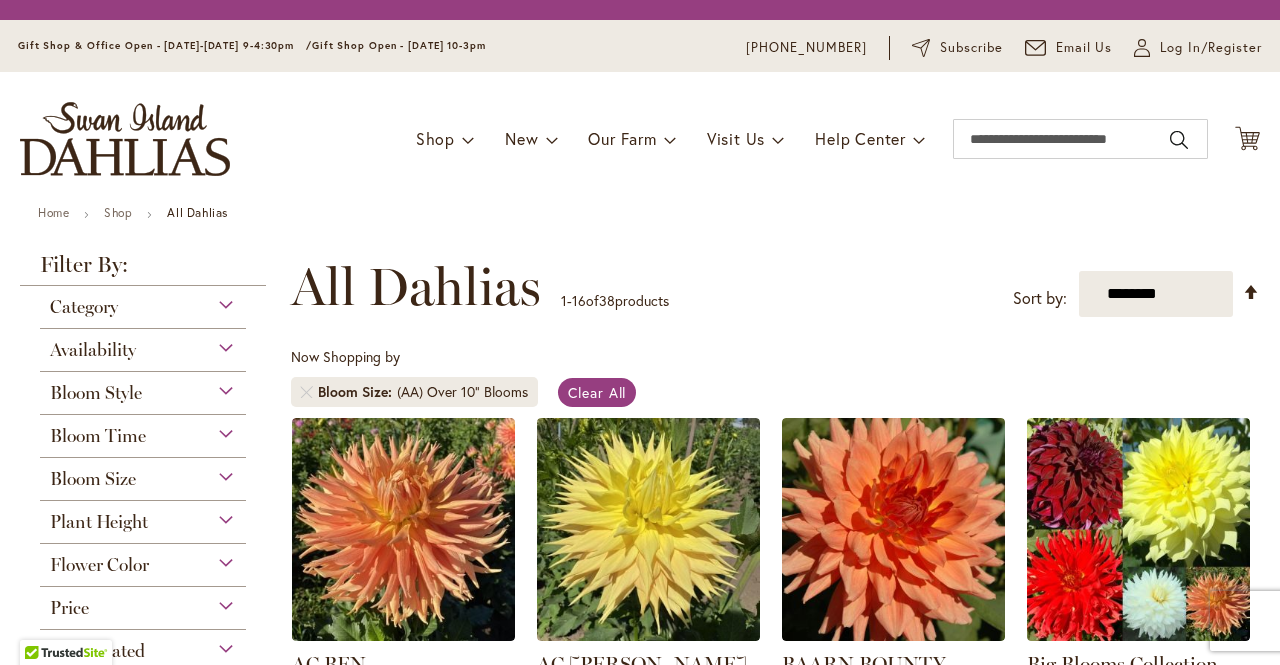 scroll, scrollTop: 0, scrollLeft: 0, axis: both 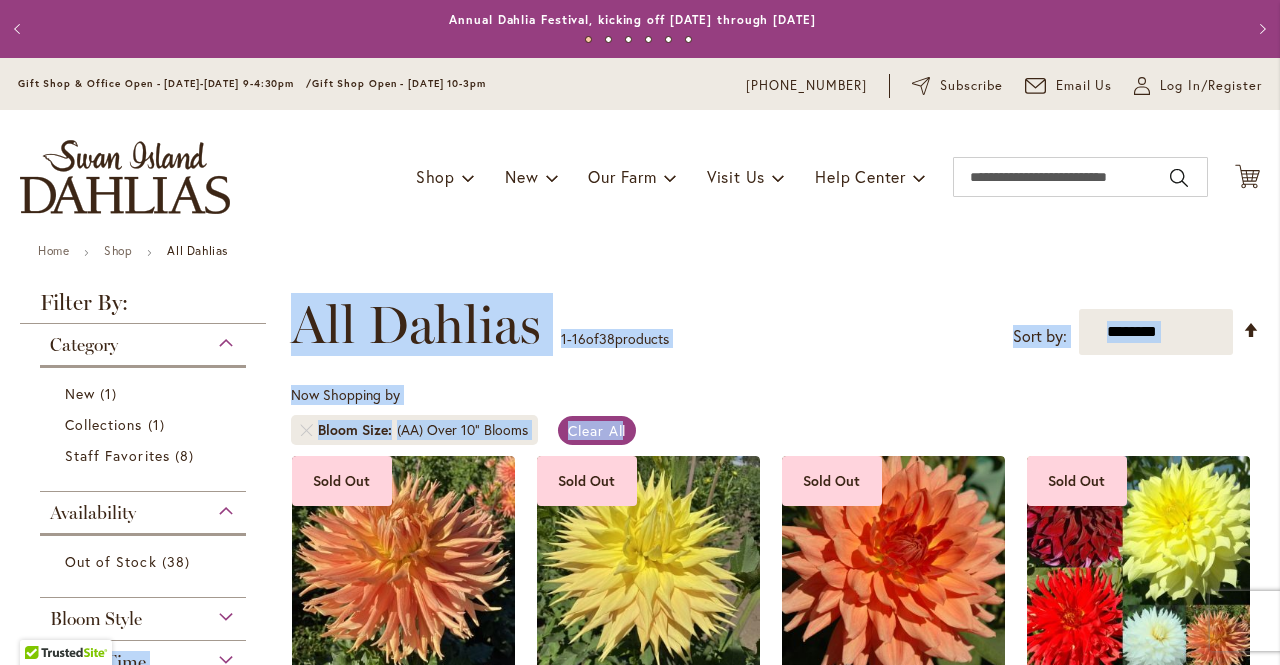 drag, startPoint x: 0, startPoint y: 0, endPoint x: 814, endPoint y: 384, distance: 900.0289 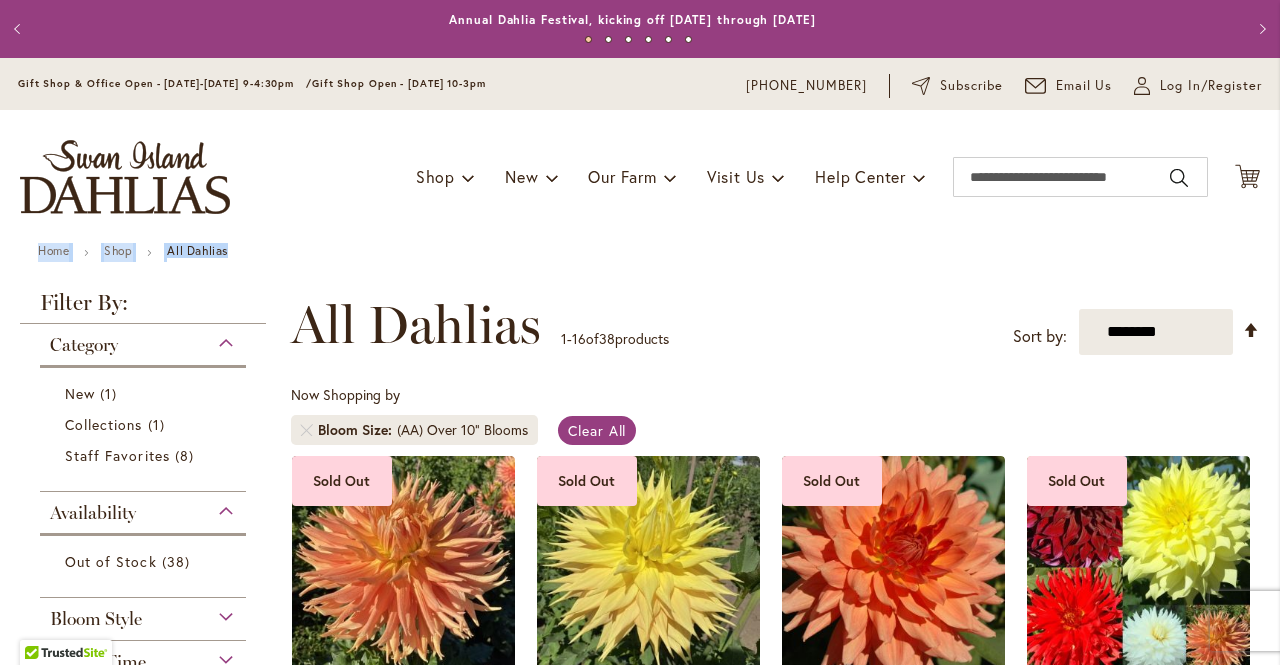 drag, startPoint x: 1259, startPoint y: 139, endPoint x: 1279, endPoint y: 247, distance: 109.83624 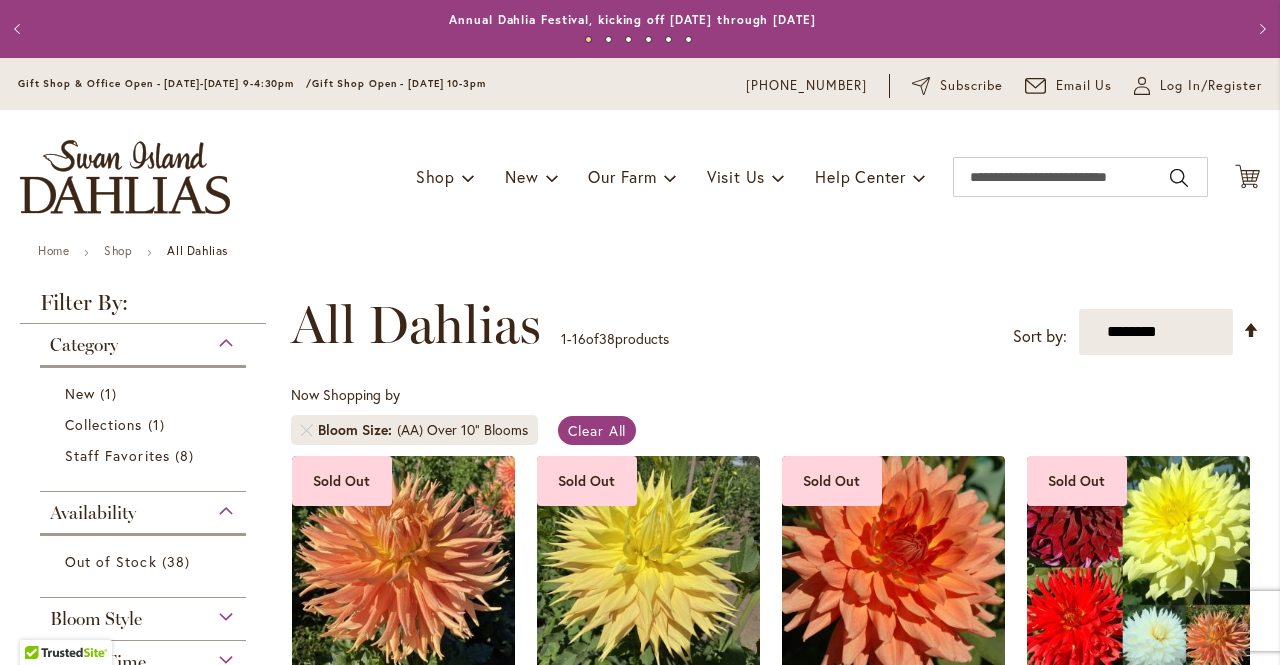 drag, startPoint x: 1263, startPoint y: 129, endPoint x: 1279, endPoint y: 209, distance: 81.58431 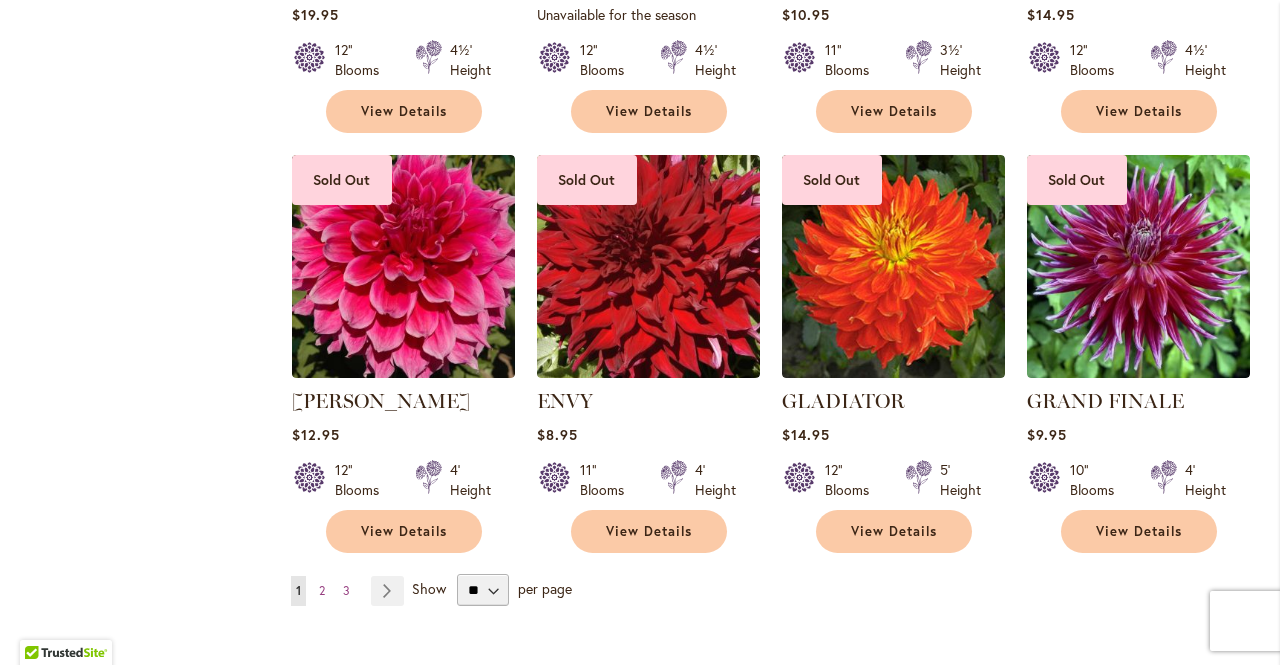 scroll, scrollTop: 1584, scrollLeft: 0, axis: vertical 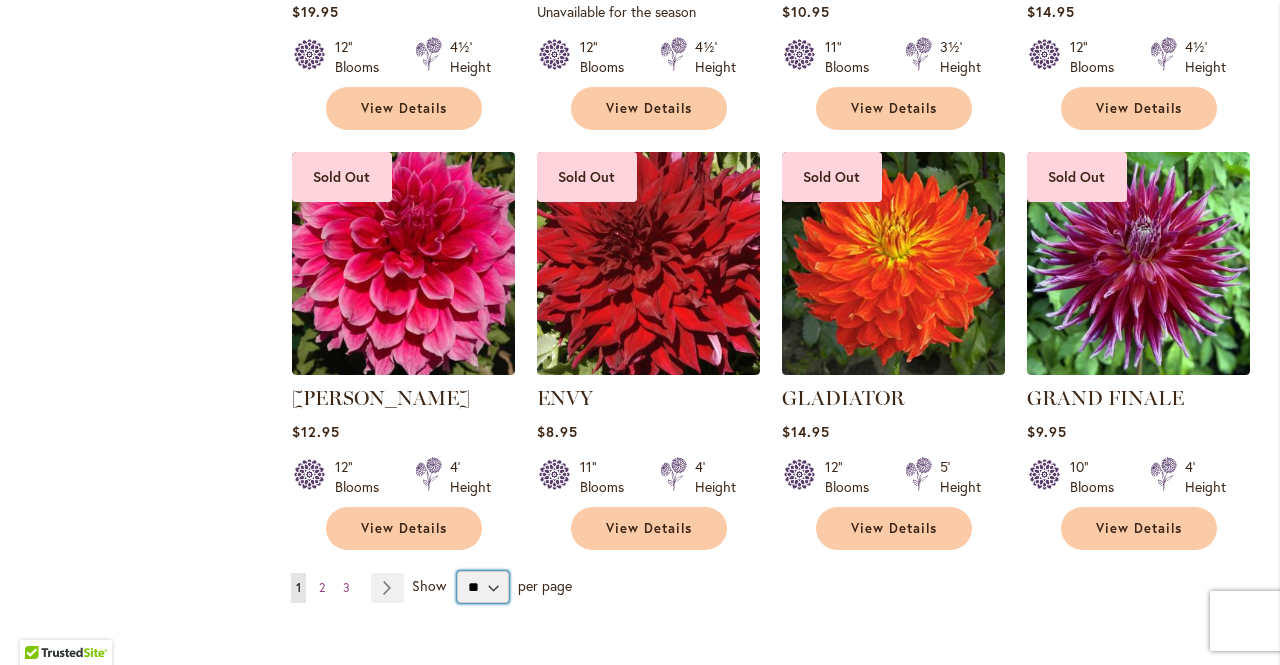 click on "**
**
**
**" at bounding box center [483, 587] 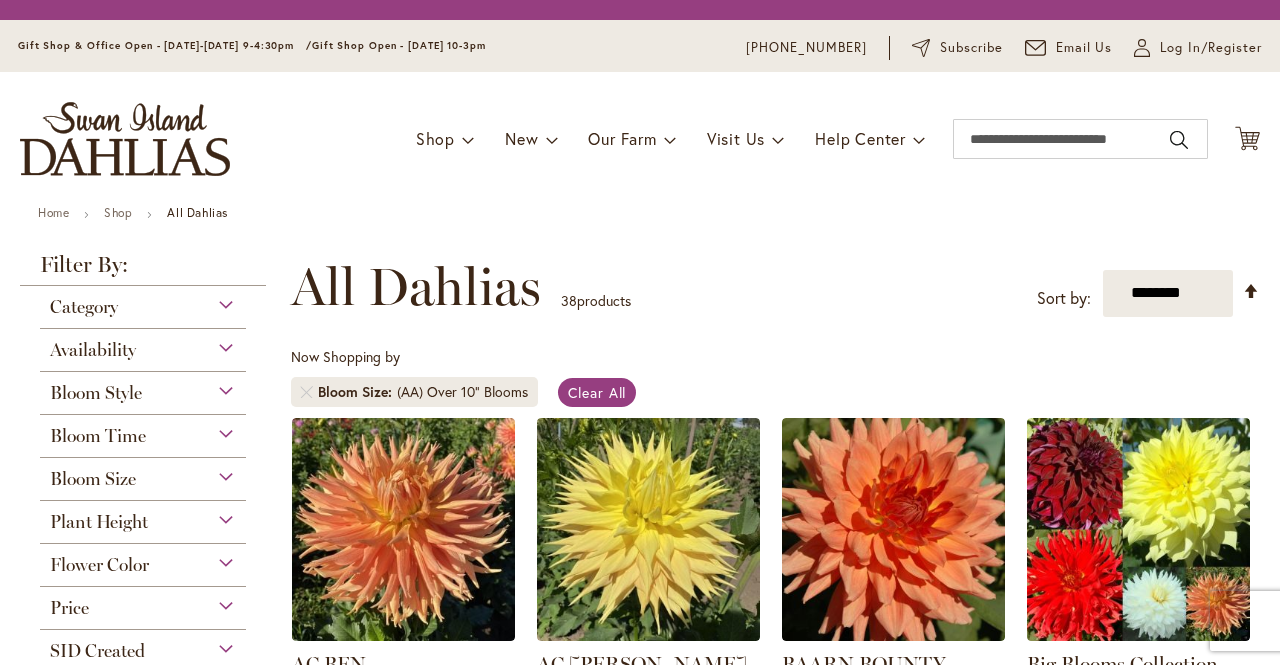 scroll, scrollTop: 0, scrollLeft: 0, axis: both 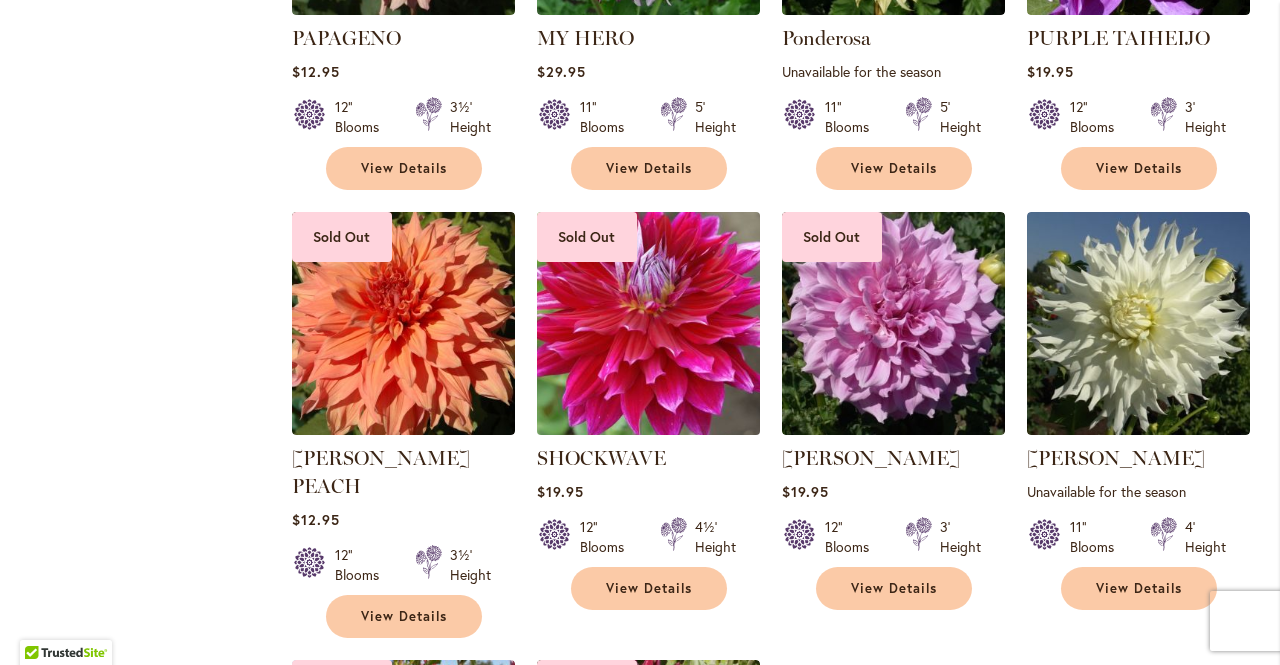 click at bounding box center (648, 323) 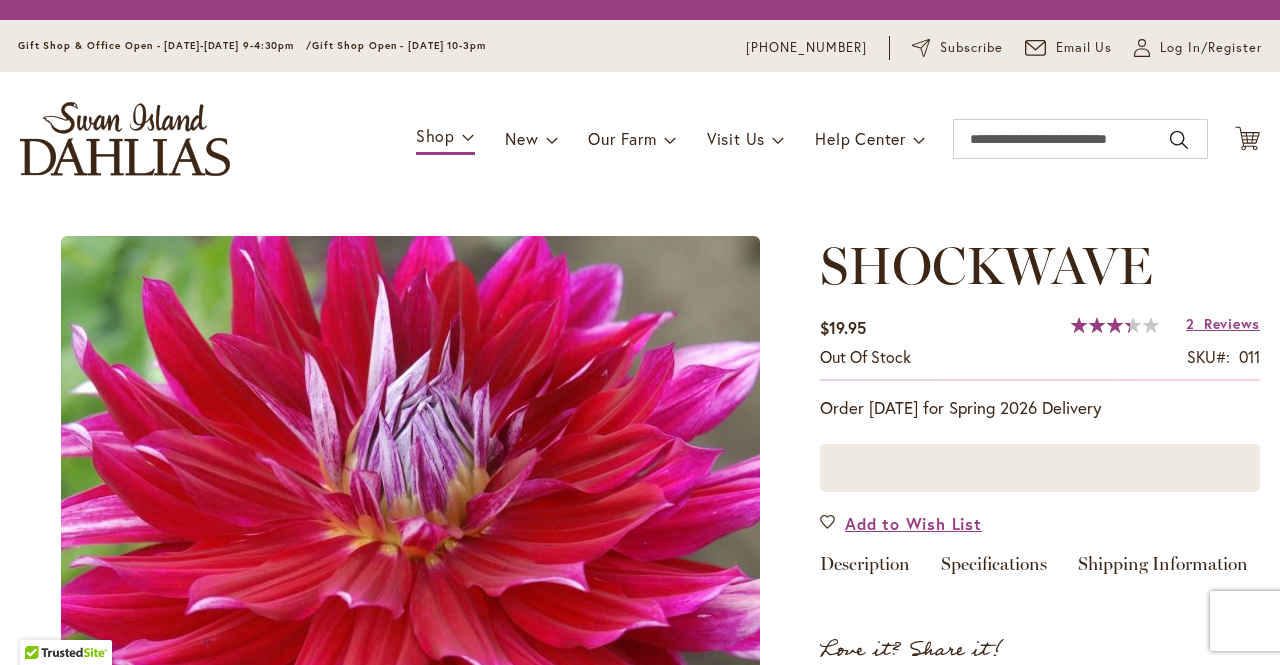 scroll, scrollTop: 0, scrollLeft: 0, axis: both 